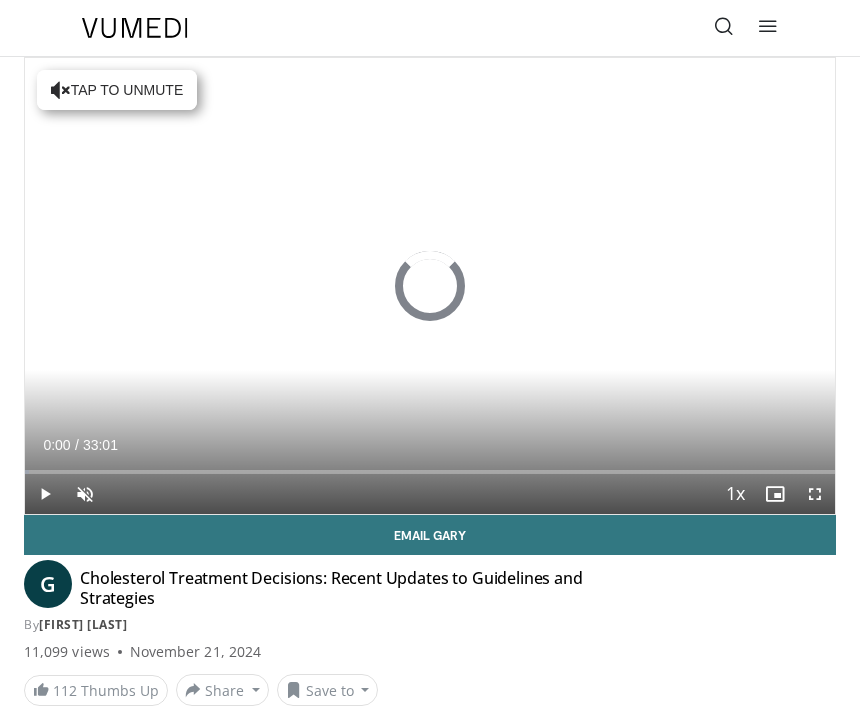 scroll, scrollTop: 0, scrollLeft: 0, axis: both 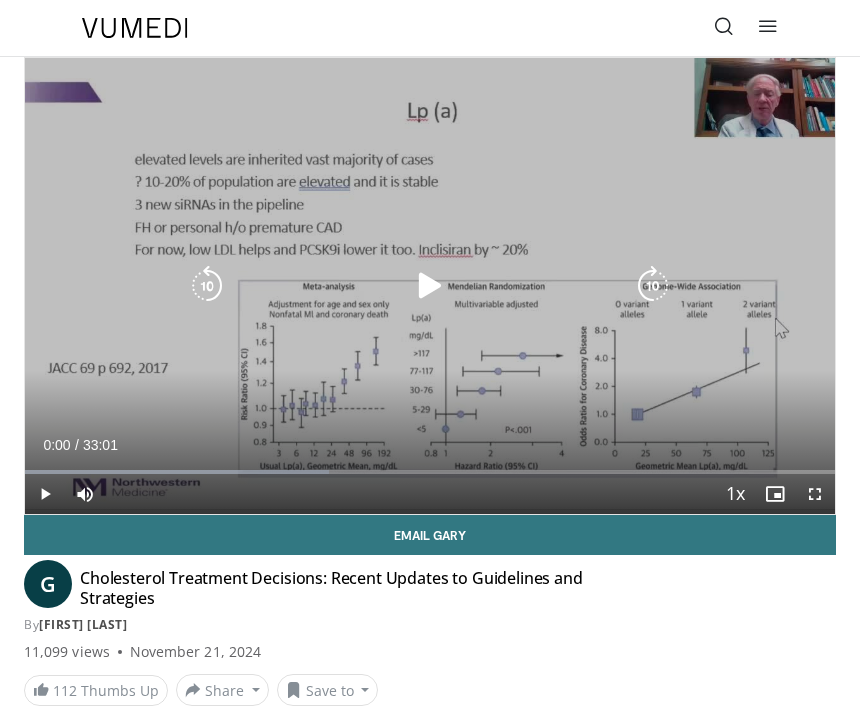 click at bounding box center [177, 472] 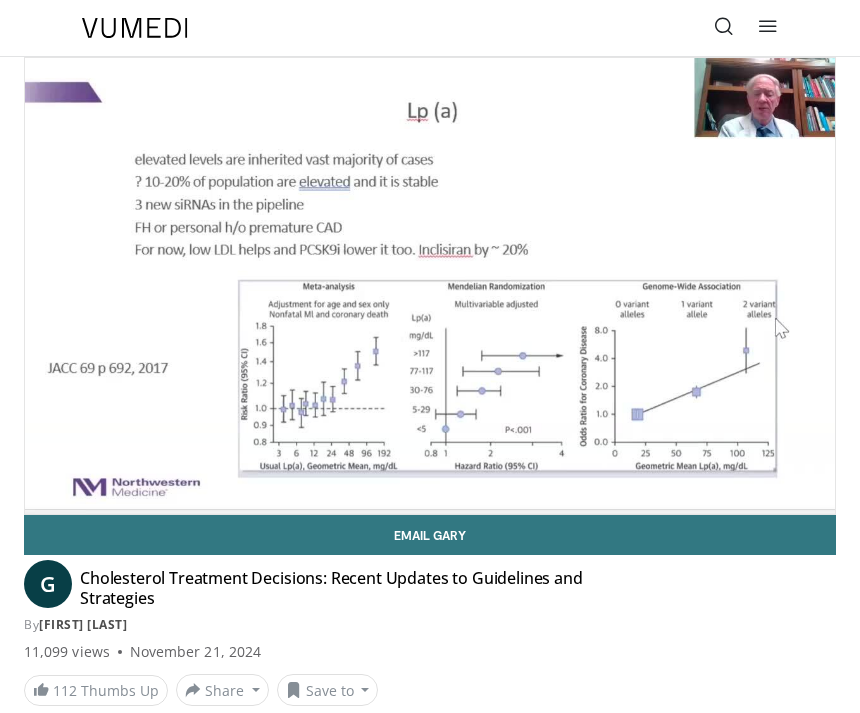 click on "10 seconds
Tap to unmute" at bounding box center [430, 286] 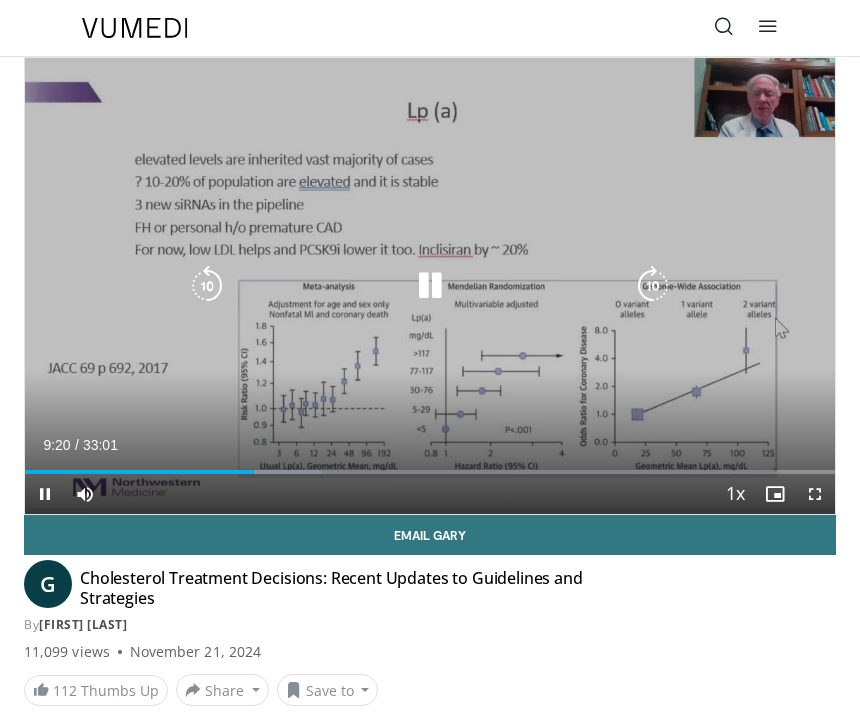 click on "10 seconds
Tap to unmute" at bounding box center [430, 286] 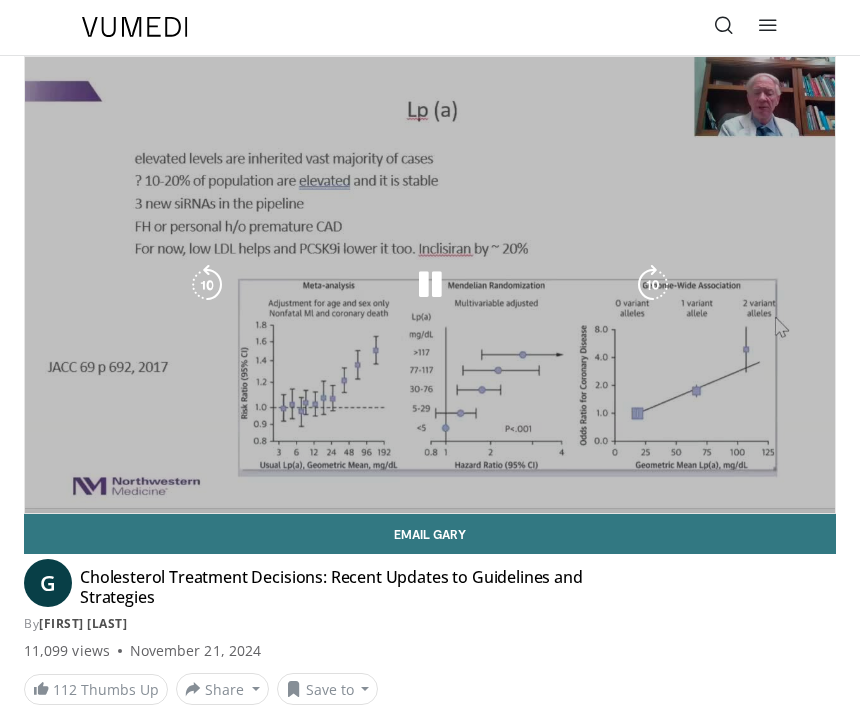 scroll, scrollTop: 1, scrollLeft: 0, axis: vertical 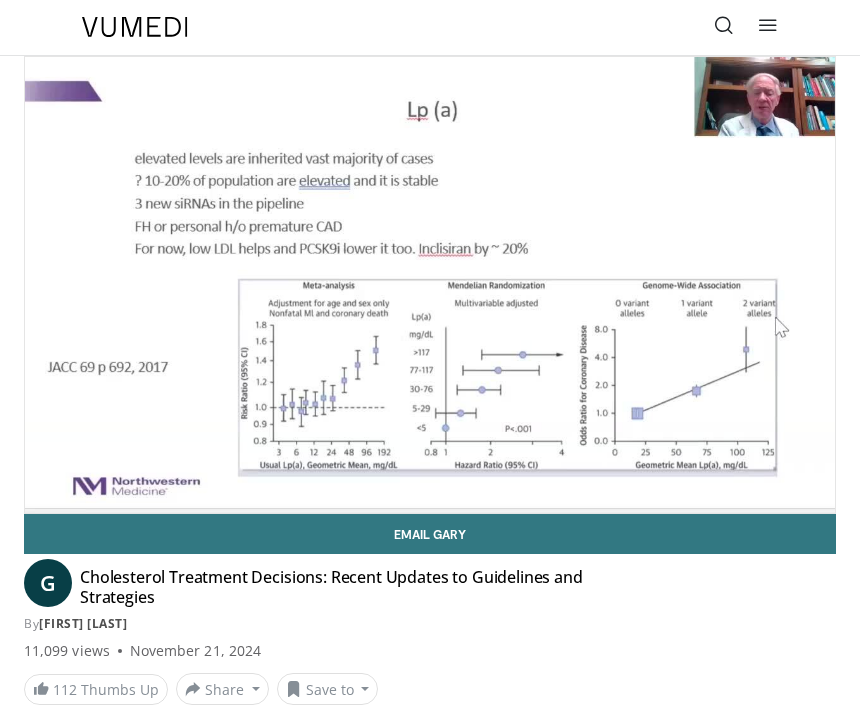 click on "10 seconds
Tap to unmute" at bounding box center [430, 285] 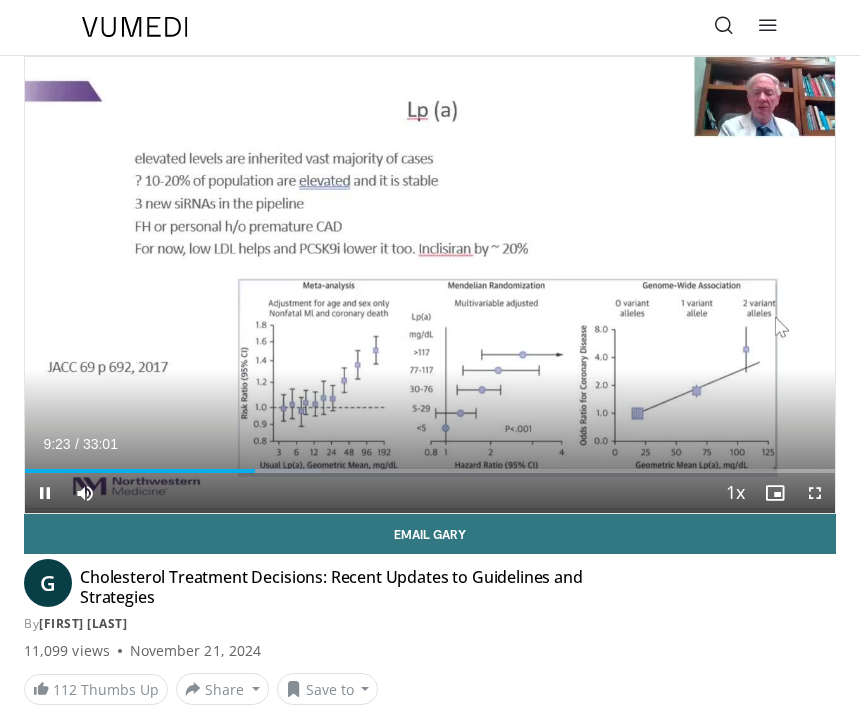 click at bounding box center [653, 285] 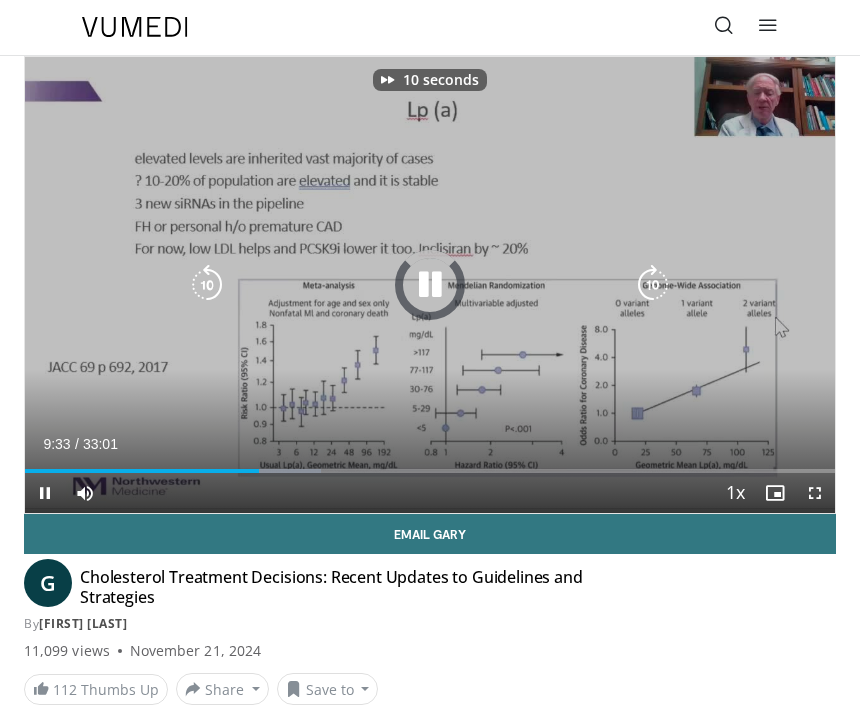 click at bounding box center (653, 285) 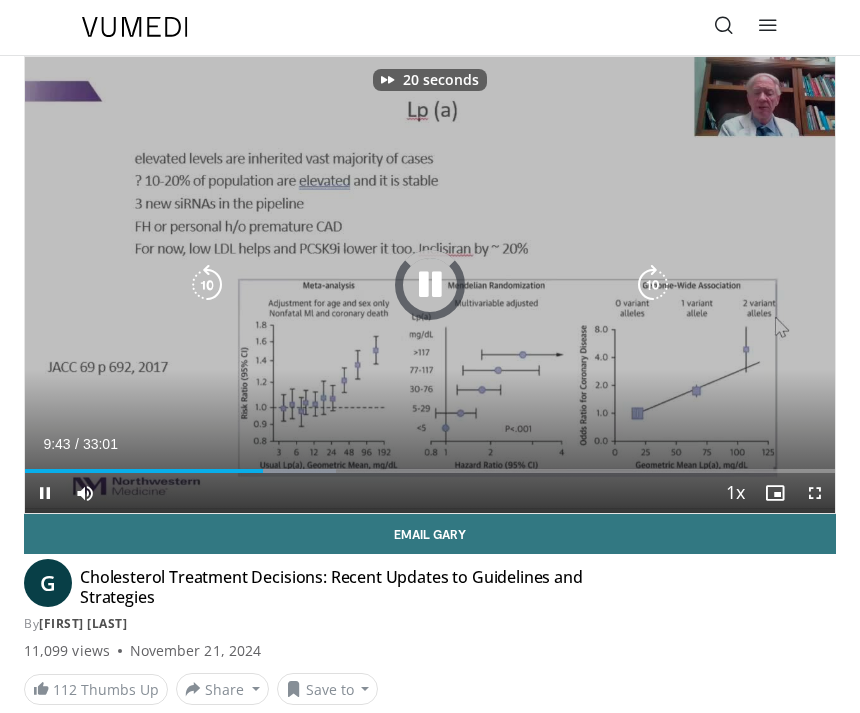 click at bounding box center (653, 285) 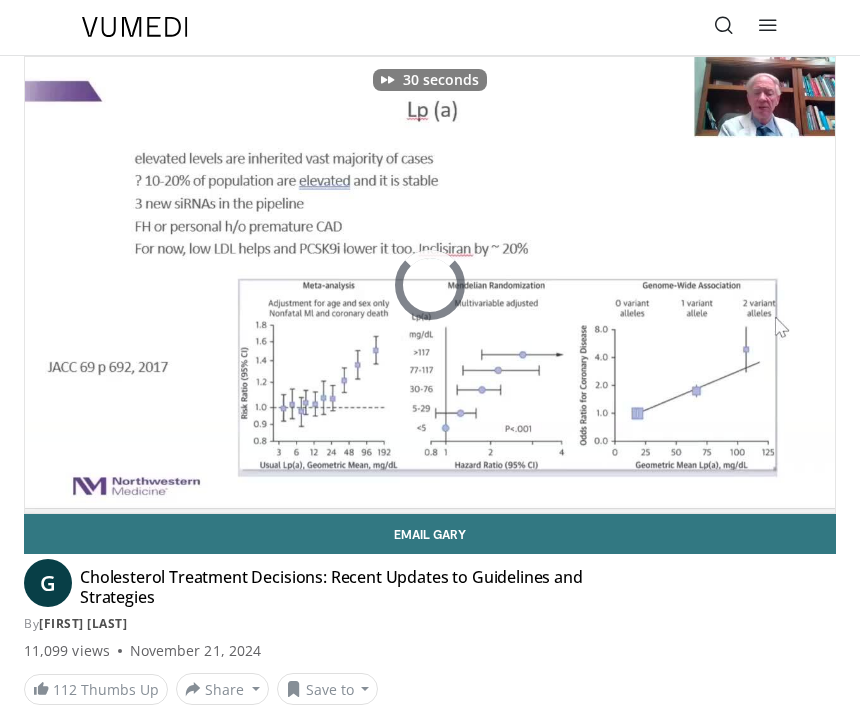 click on "30 seconds
Tap to unmute" at bounding box center [430, 285] 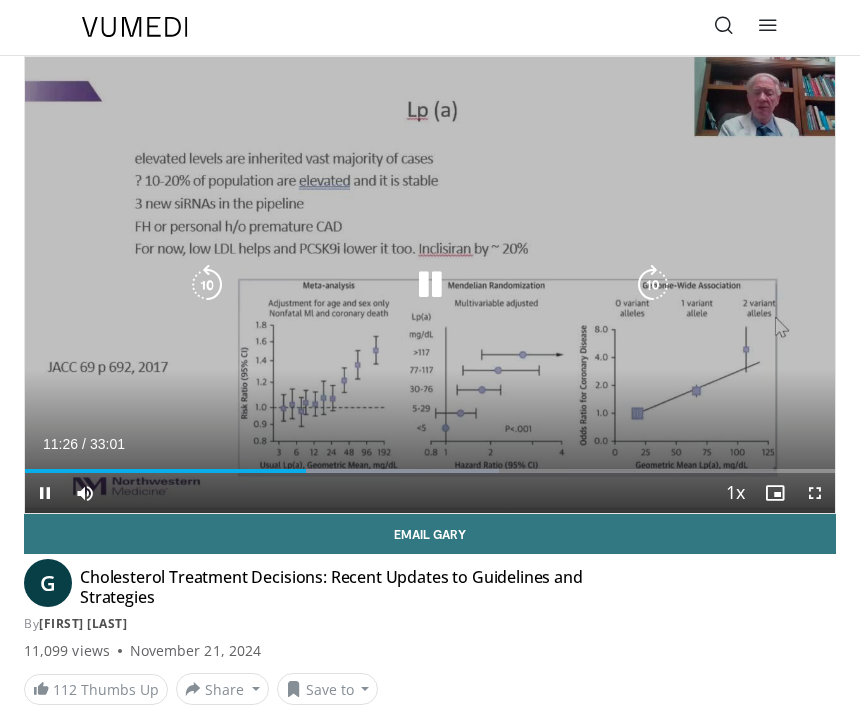 click at bounding box center [653, 285] 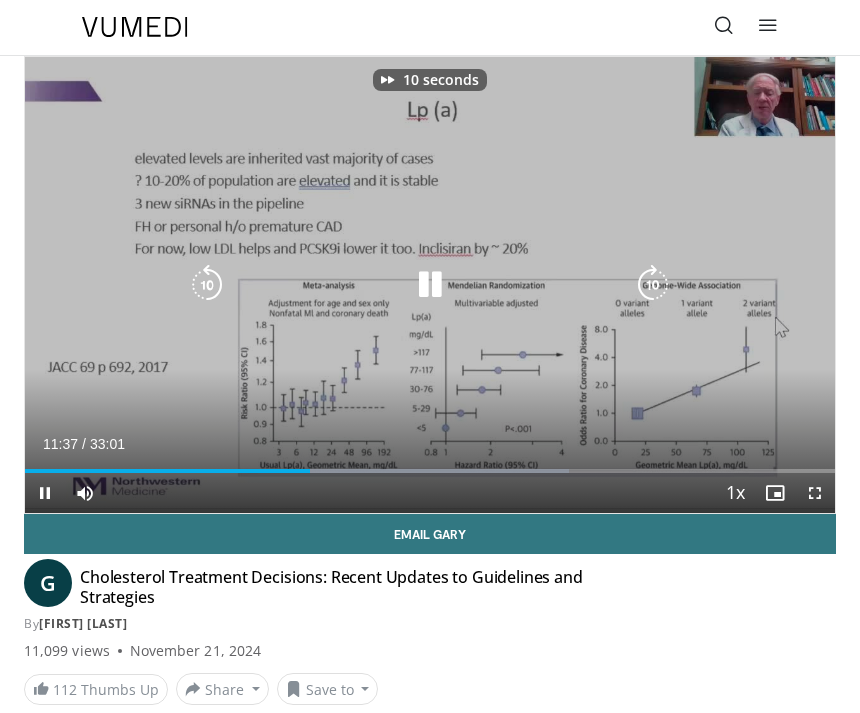 click at bounding box center (653, 285) 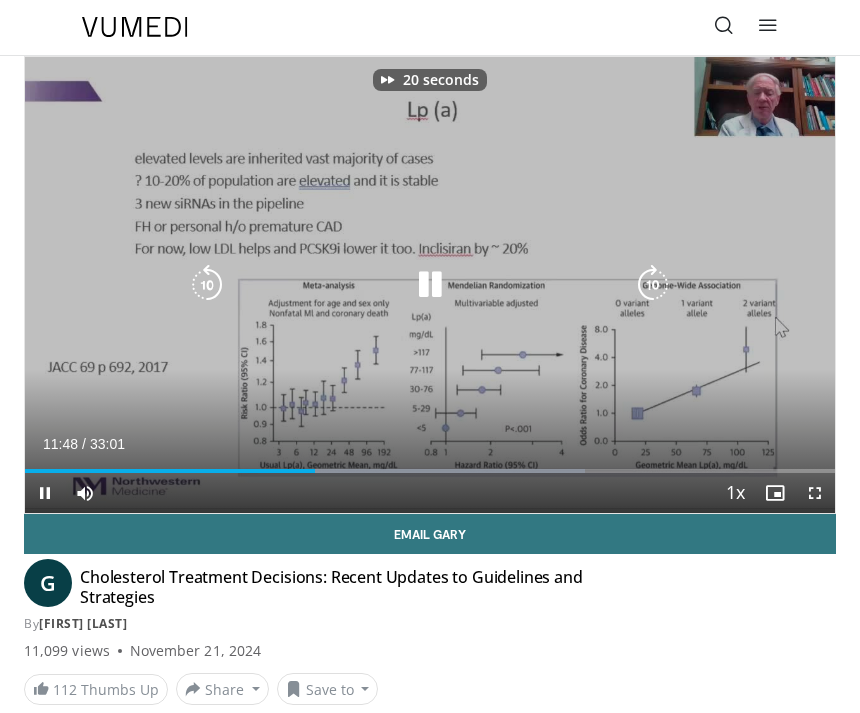 click at bounding box center (653, 285) 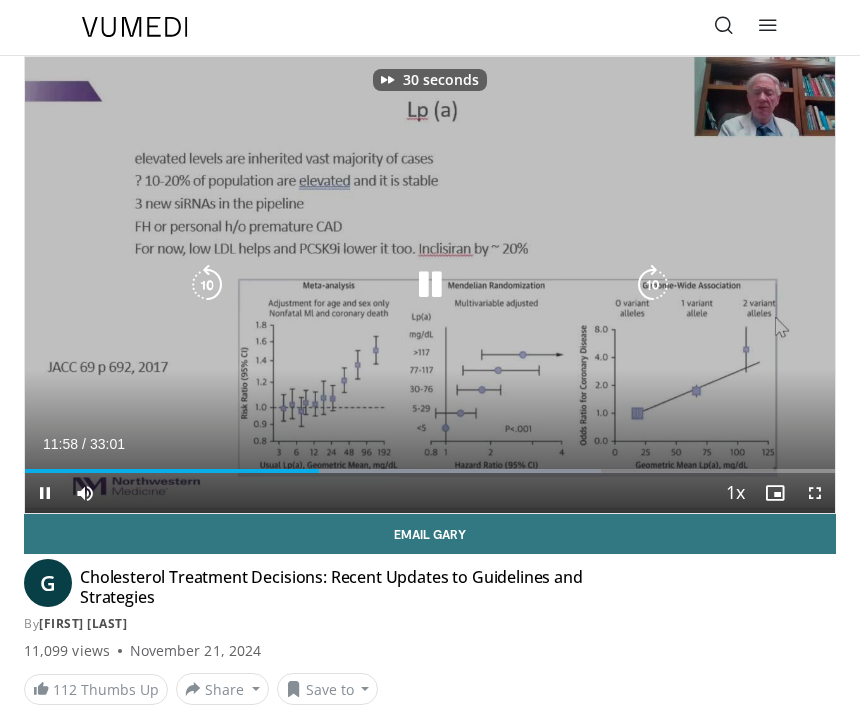 click at bounding box center [653, 285] 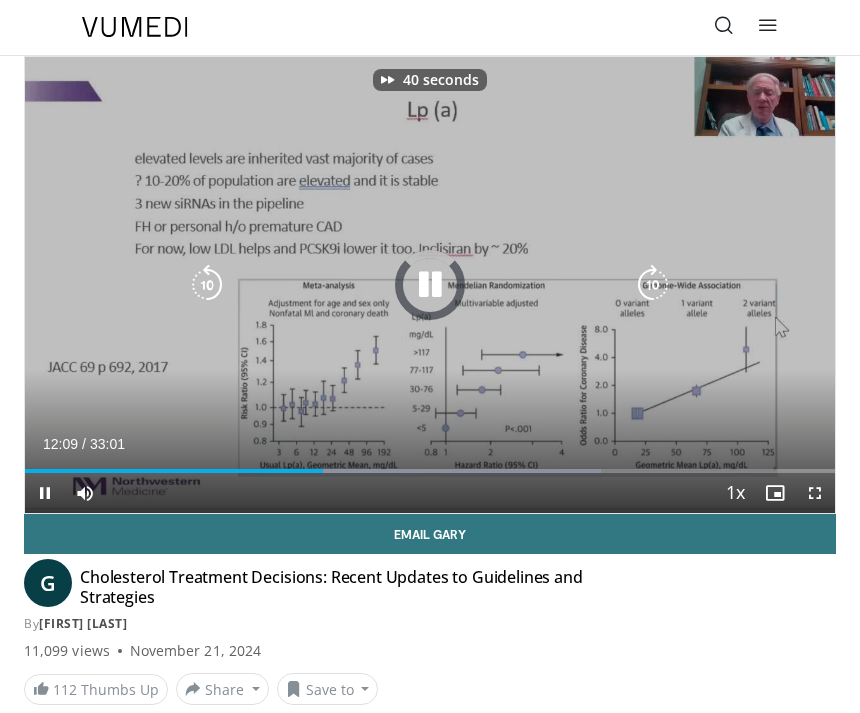 click on "40 seconds
Tap to unmute" at bounding box center (430, 285) 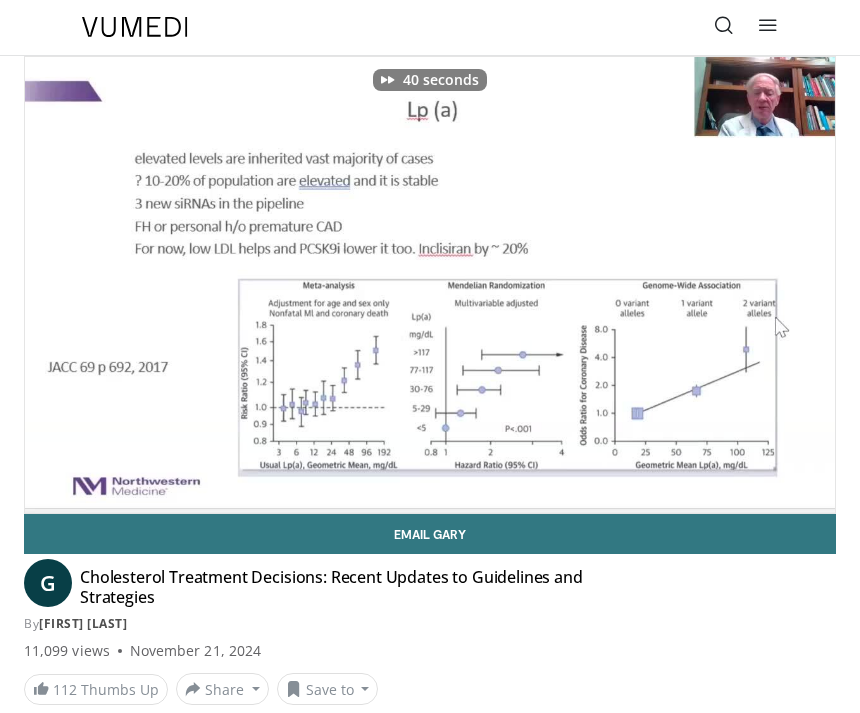 click at bounding box center (653, 285) 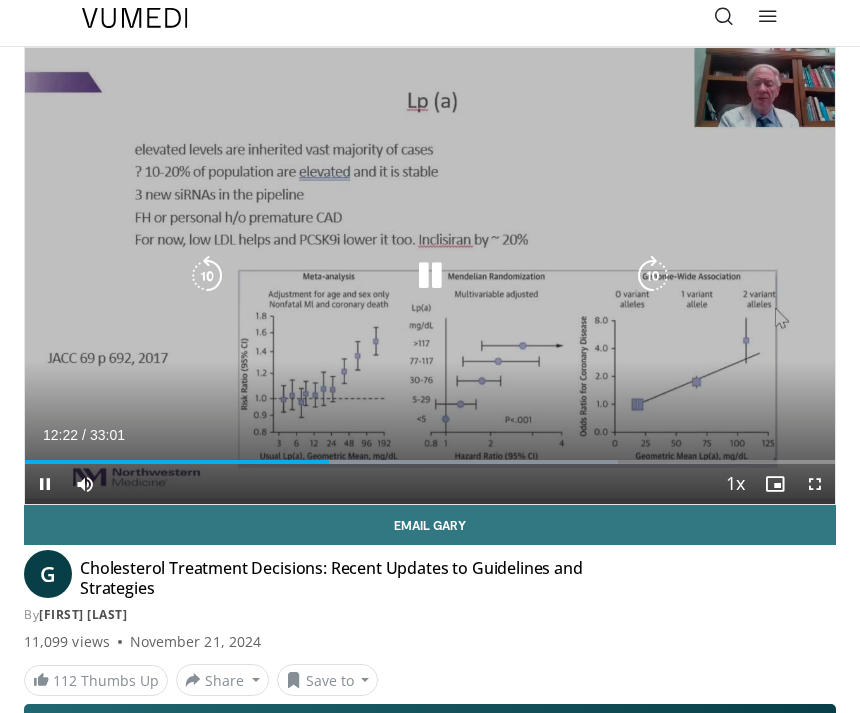 scroll, scrollTop: 10, scrollLeft: 0, axis: vertical 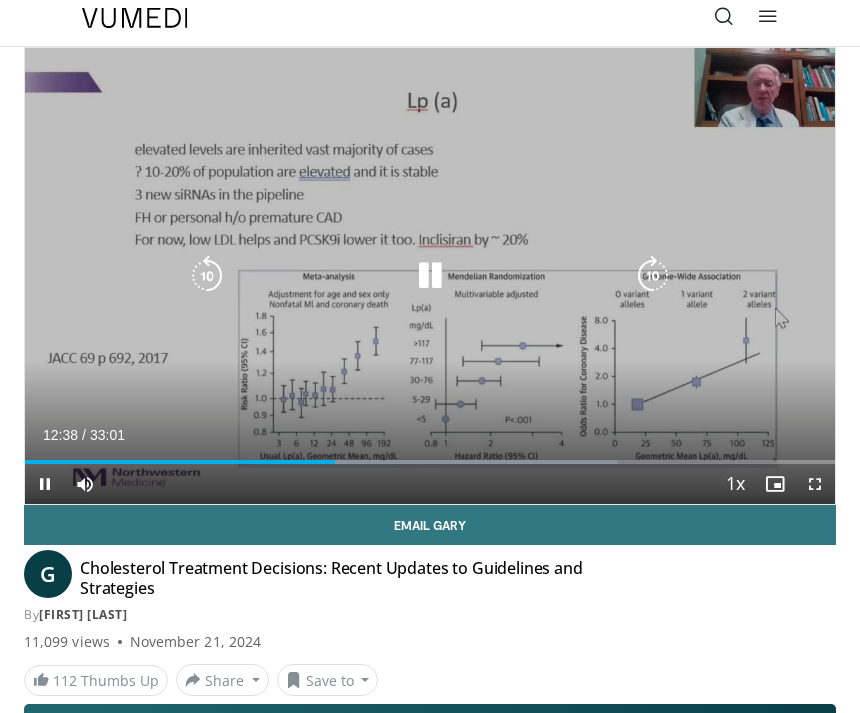 click at bounding box center (653, 276) 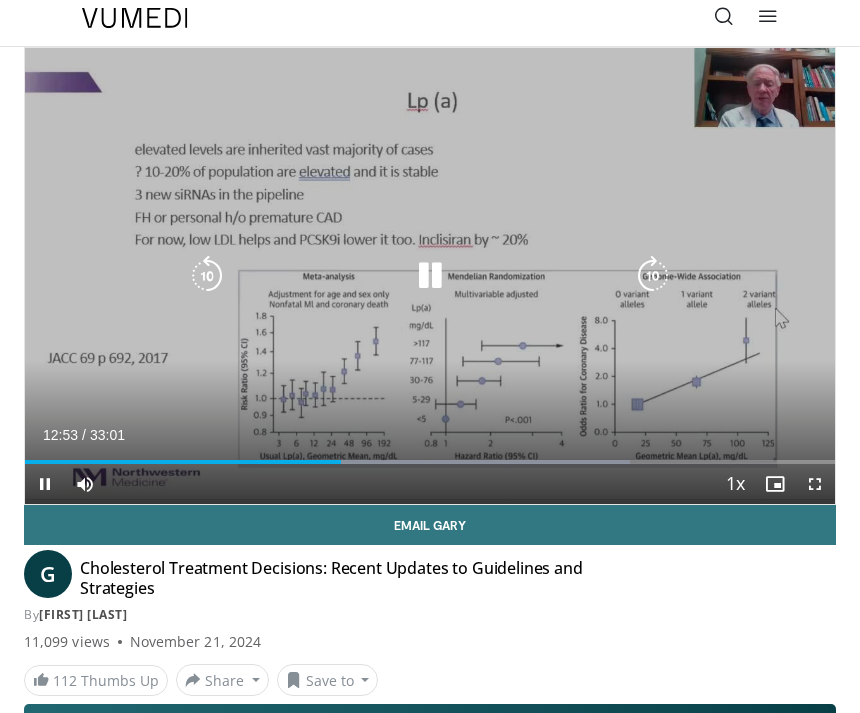 click at bounding box center [653, 276] 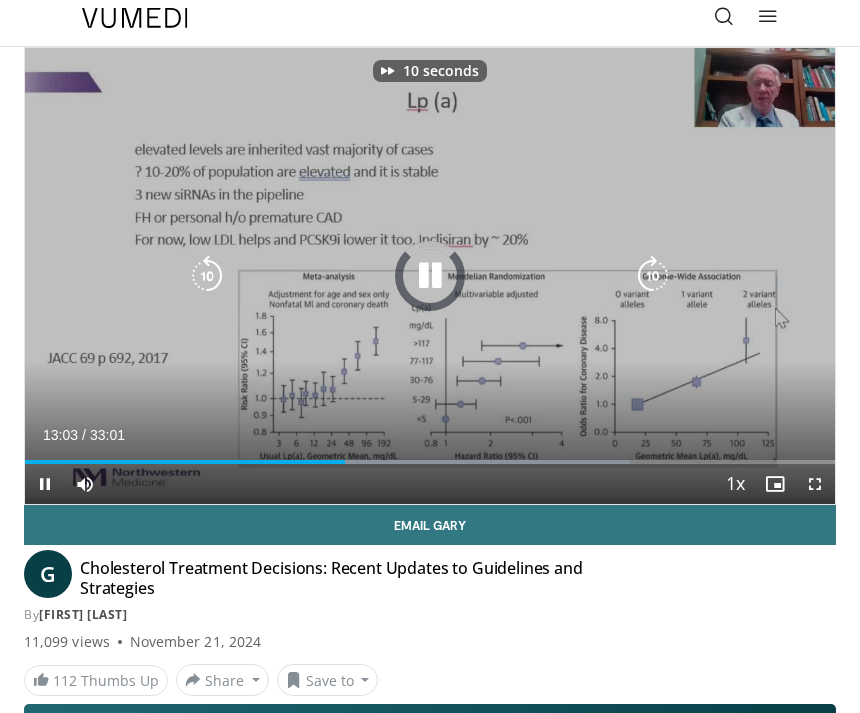 click at bounding box center [653, 276] 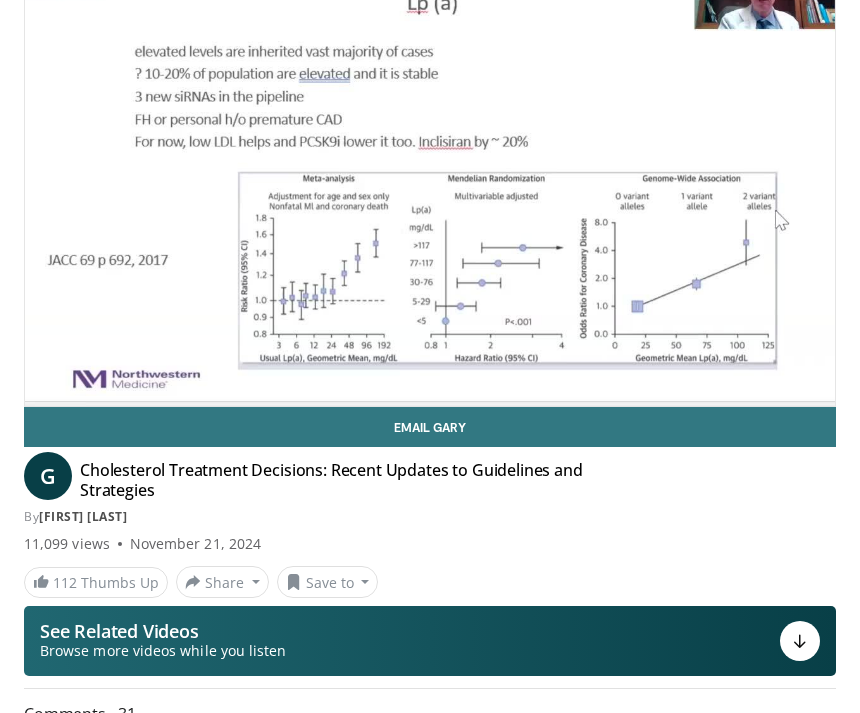 scroll, scrollTop: 108, scrollLeft: 0, axis: vertical 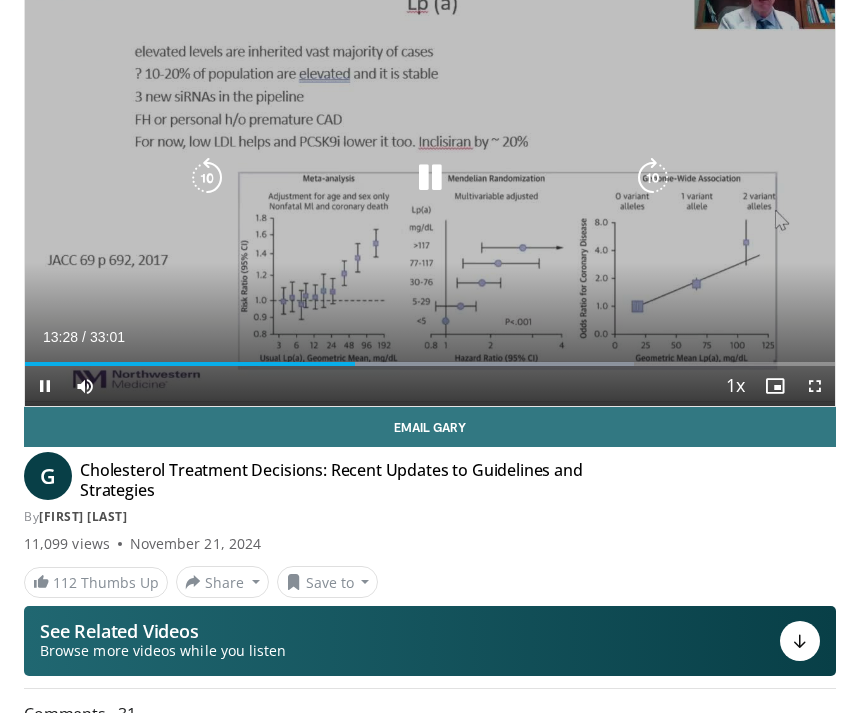 click at bounding box center (430, 178) 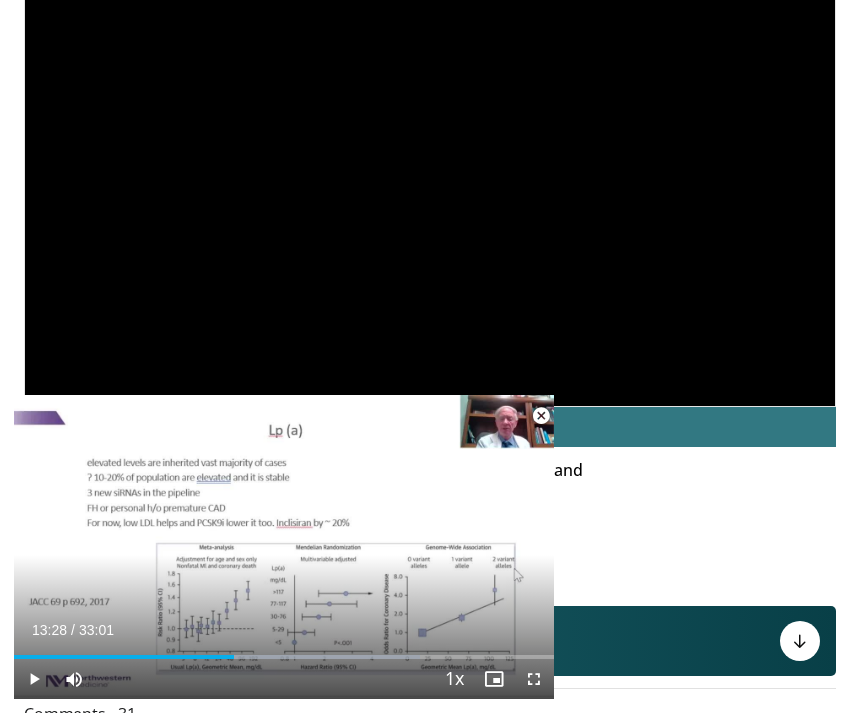 scroll, scrollTop: 155, scrollLeft: 0, axis: vertical 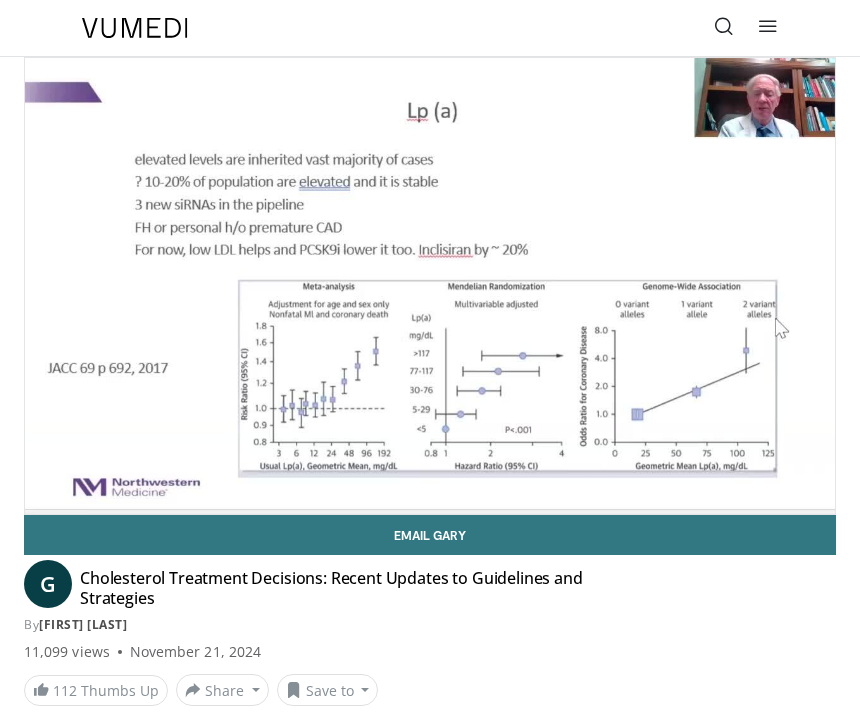click on "Email
Gary" at bounding box center [430, 535] 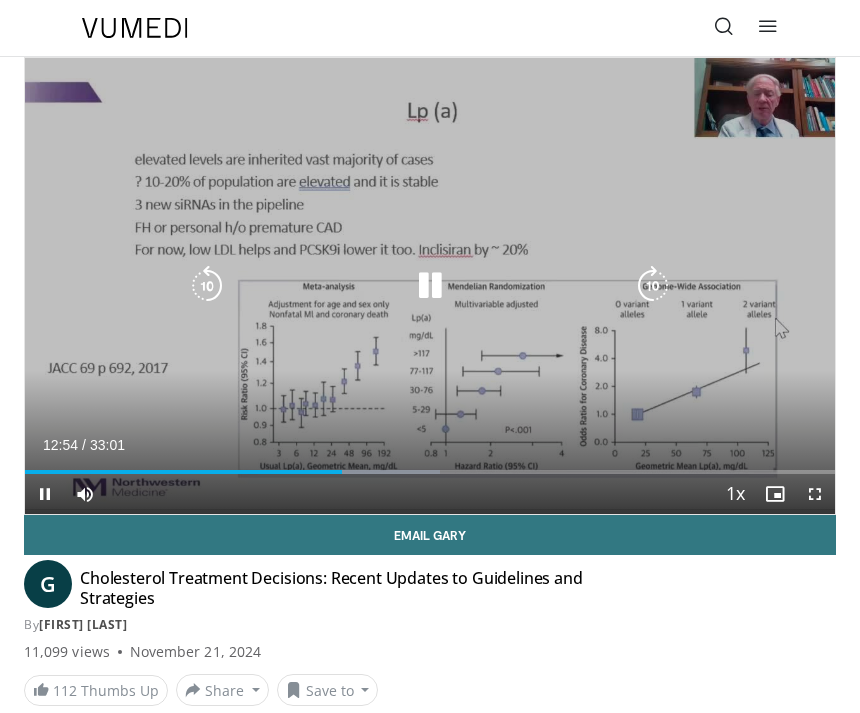 click on "Current Time  12:54 / Duration  33:01 Pause Skip Backward Skip Forward Mute Loaded :  51.27% Stream Type  LIVE Seek to live, currently behind live LIVE   1x Playback Rate 0.5x 0.75x 1x , selected 1.25x 1.5x 1.75x 2x Chapters Chapters Descriptions descriptions off , selected Captions captions off , selected Audio Track en (Main) , selected Fullscreen Enable picture-in-picture mode" at bounding box center [430, 494] 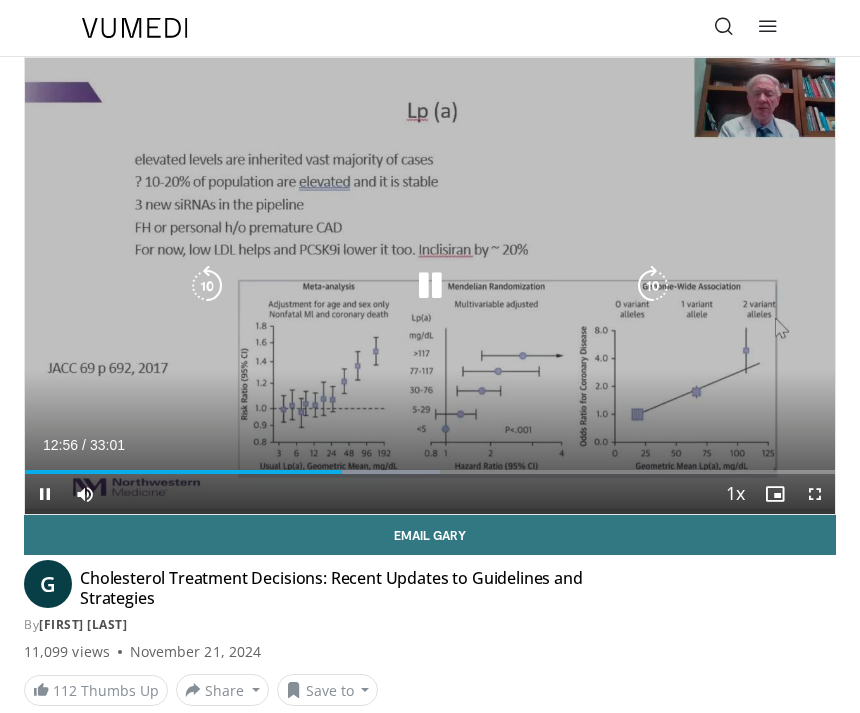 scroll, scrollTop: 11, scrollLeft: 0, axis: vertical 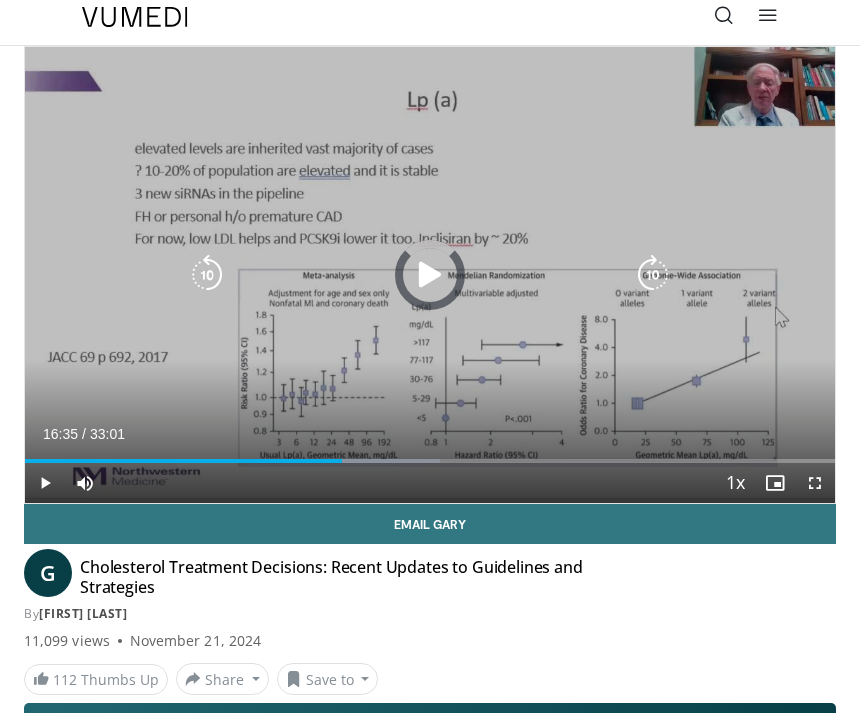 click at bounding box center [388, 461] 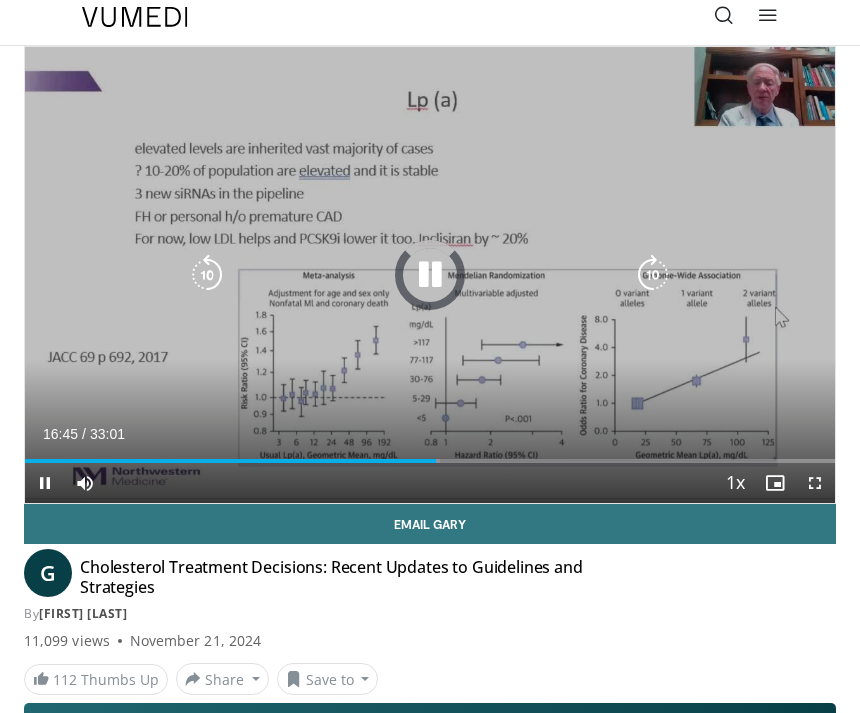 click at bounding box center [388, 461] 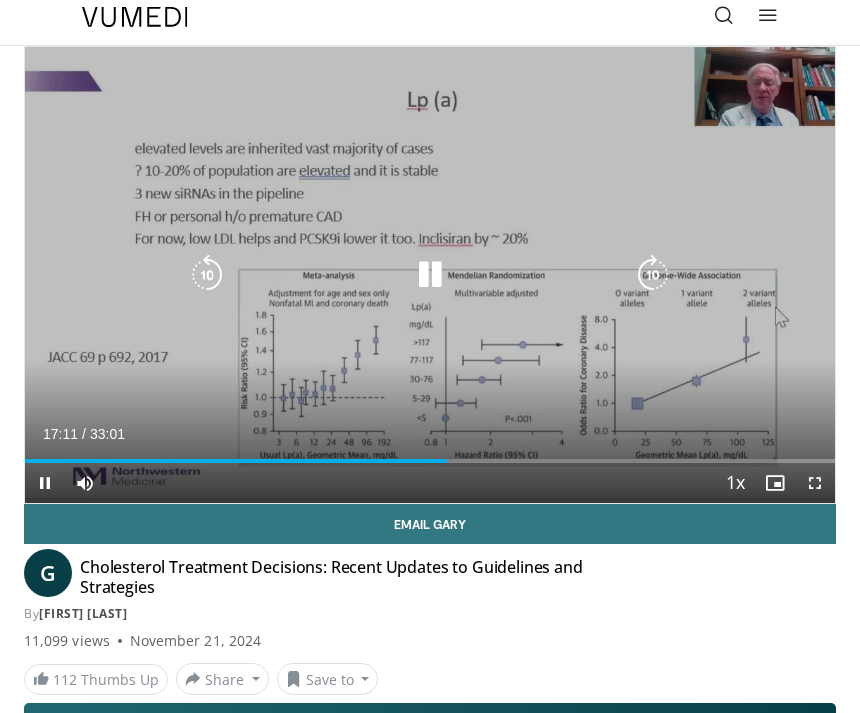 click at bounding box center [207, 275] 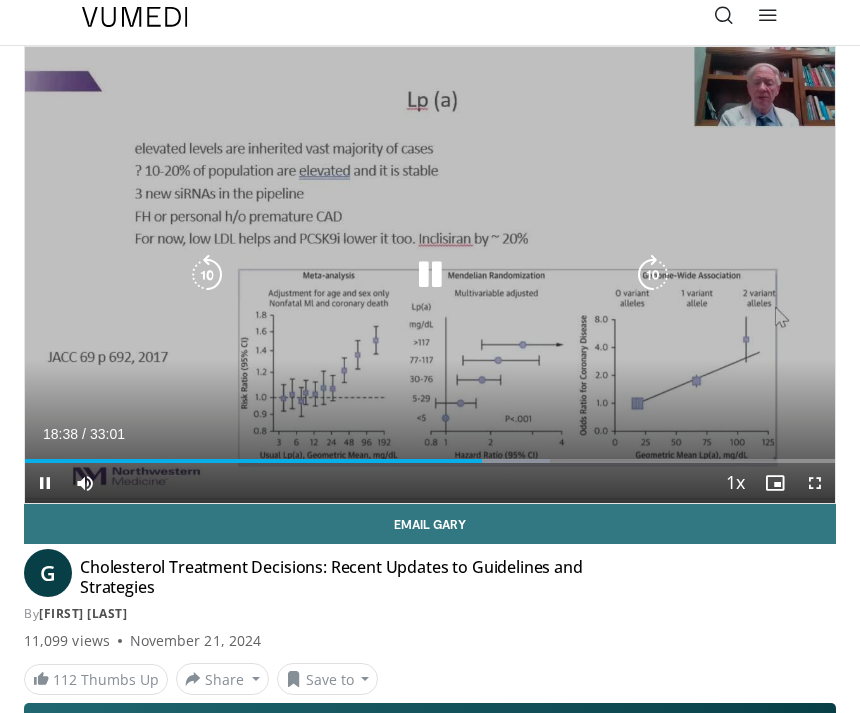 click at bounding box center (653, 275) 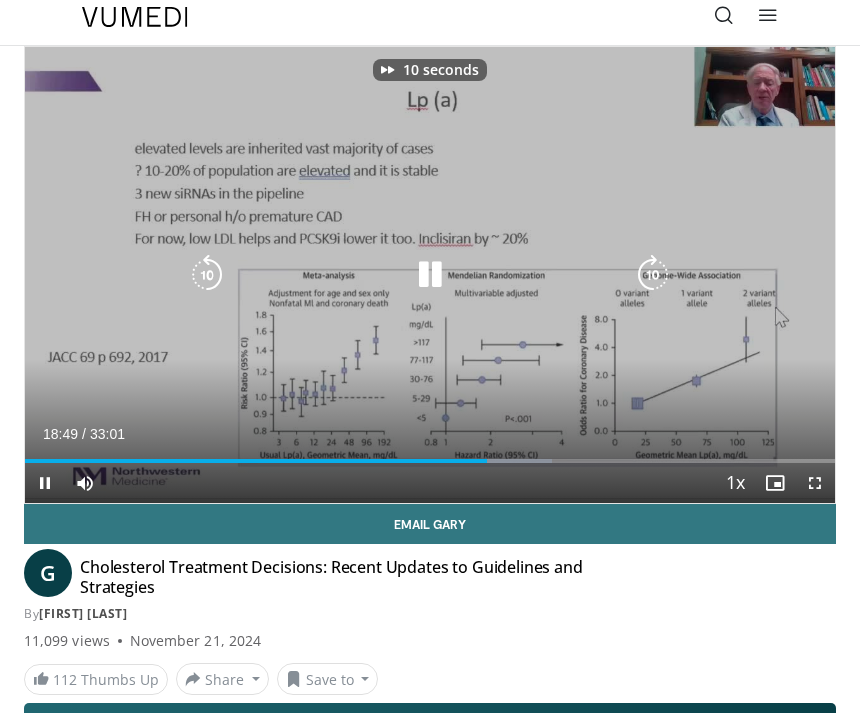 click at bounding box center (653, 275) 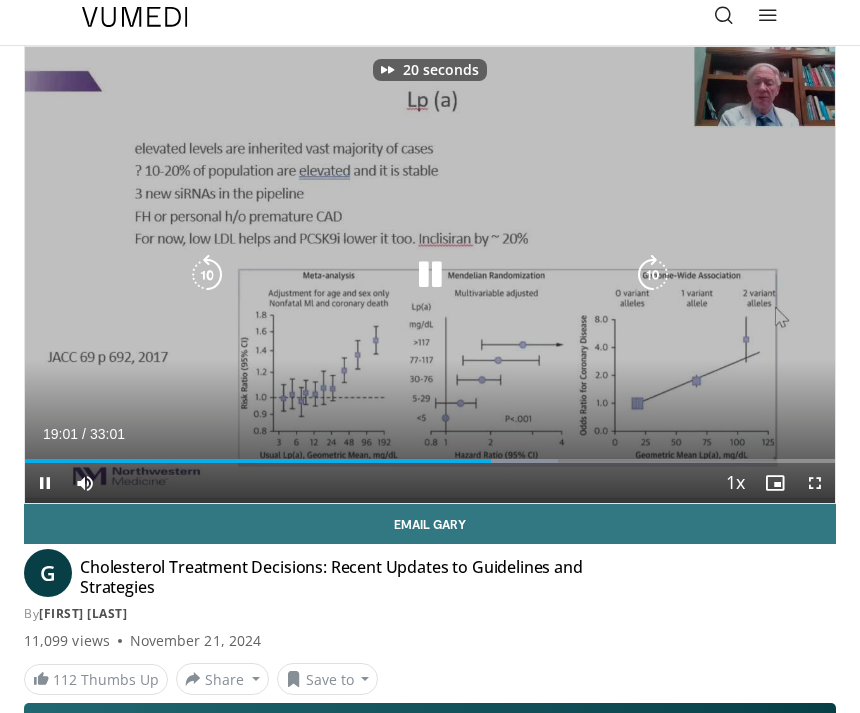 click at bounding box center [653, 275] 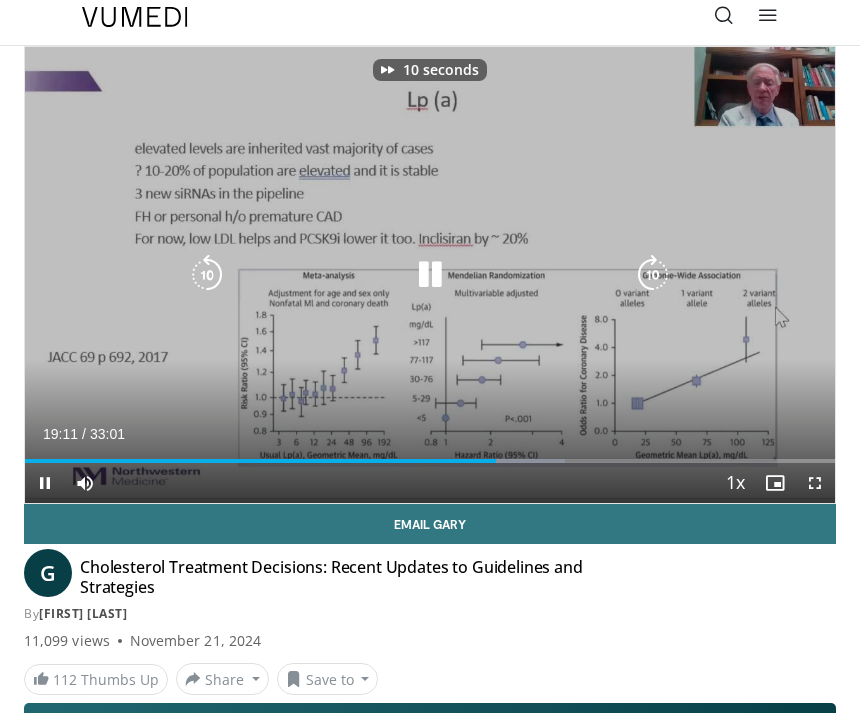 click at bounding box center (653, 275) 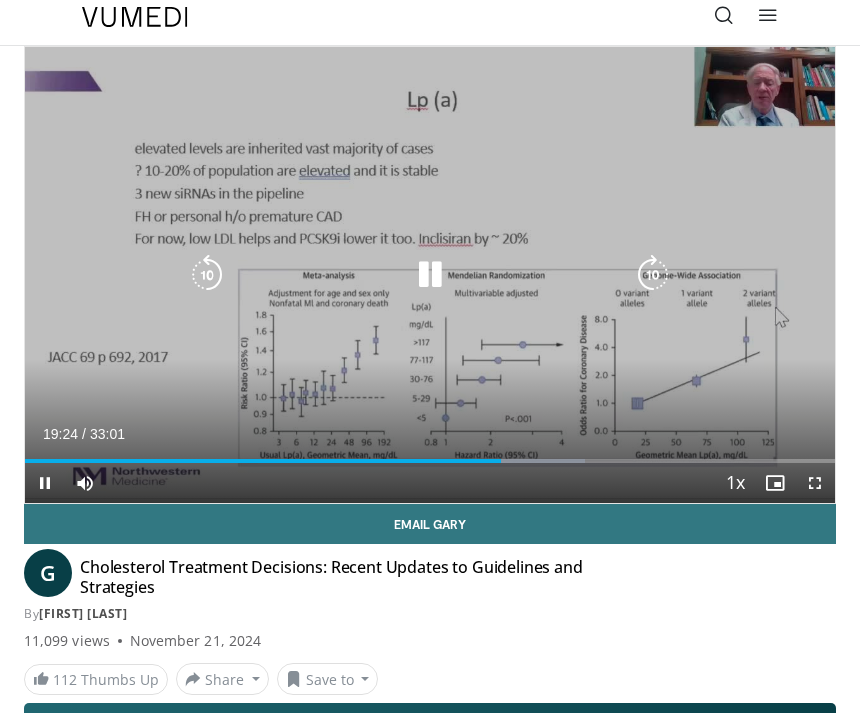 click at bounding box center [653, 275] 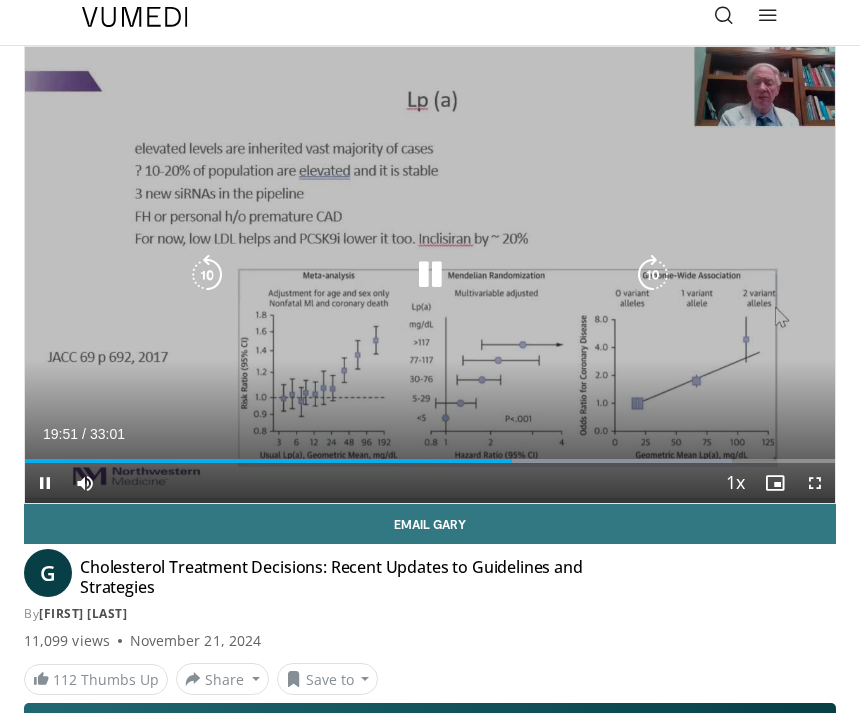 click at bounding box center [653, 275] 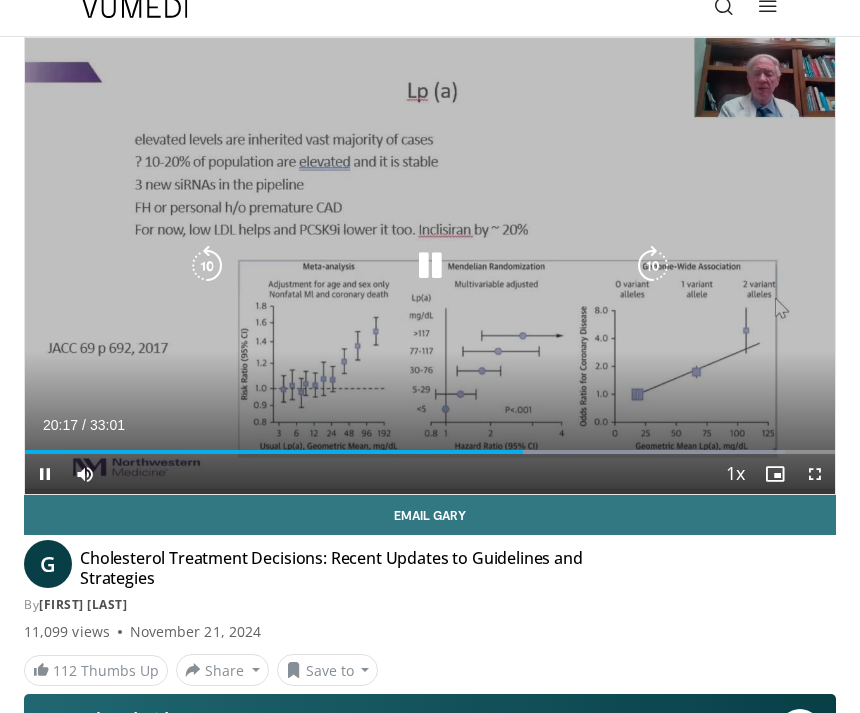 scroll, scrollTop: 23, scrollLeft: 0, axis: vertical 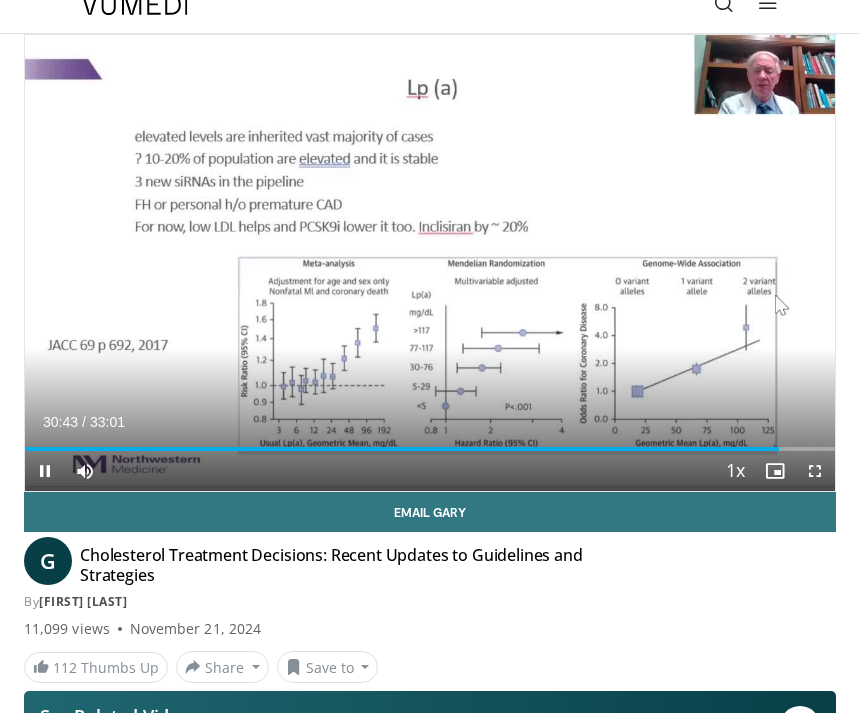 click on "20 seconds
Tap to unmute" at bounding box center [430, 263] 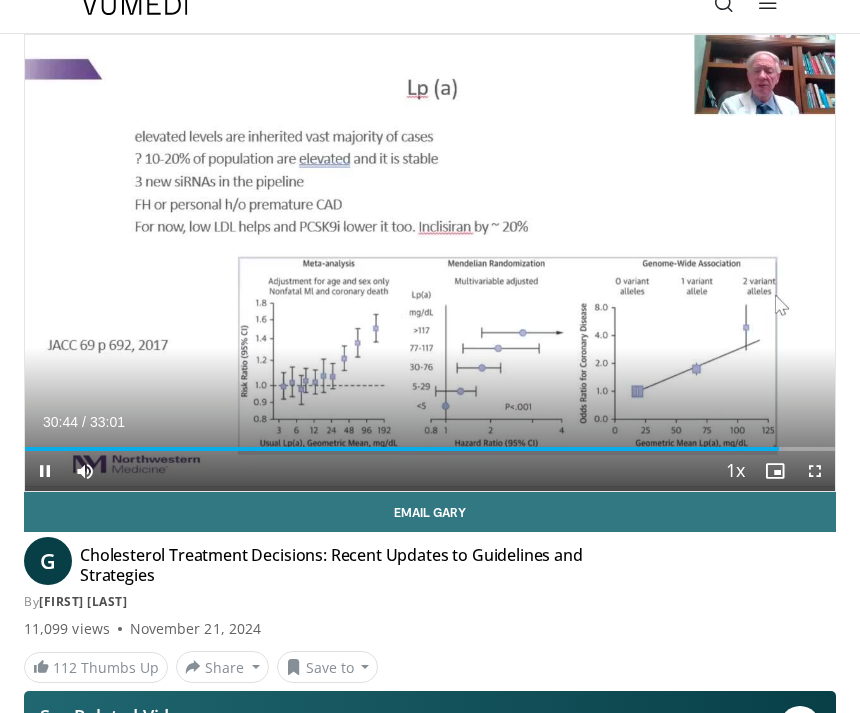 click on "20 seconds
Tap to unmute" at bounding box center (430, 263) 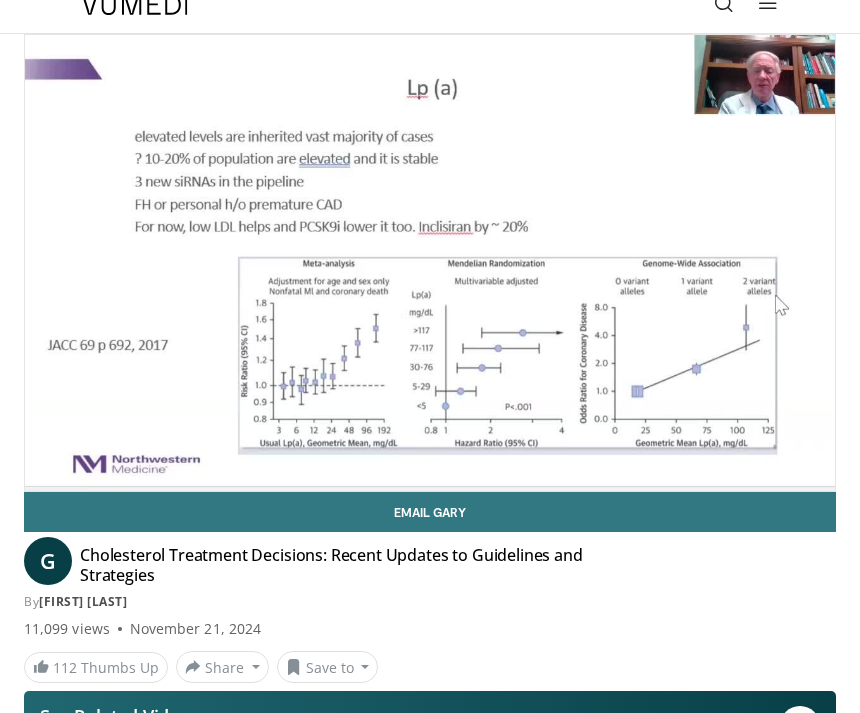 scroll, scrollTop: 24, scrollLeft: 0, axis: vertical 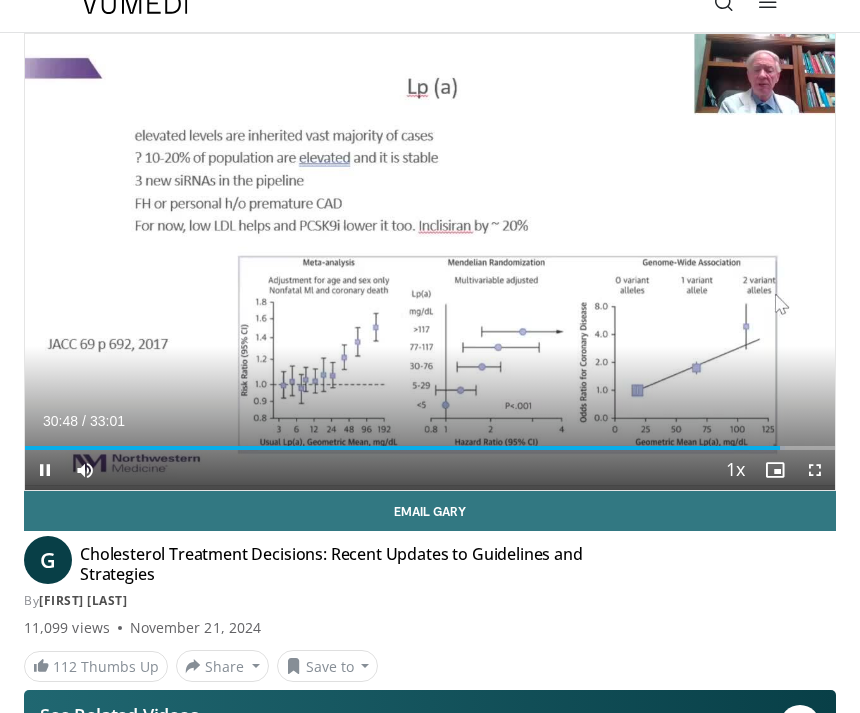 click at bounding box center (653, 262) 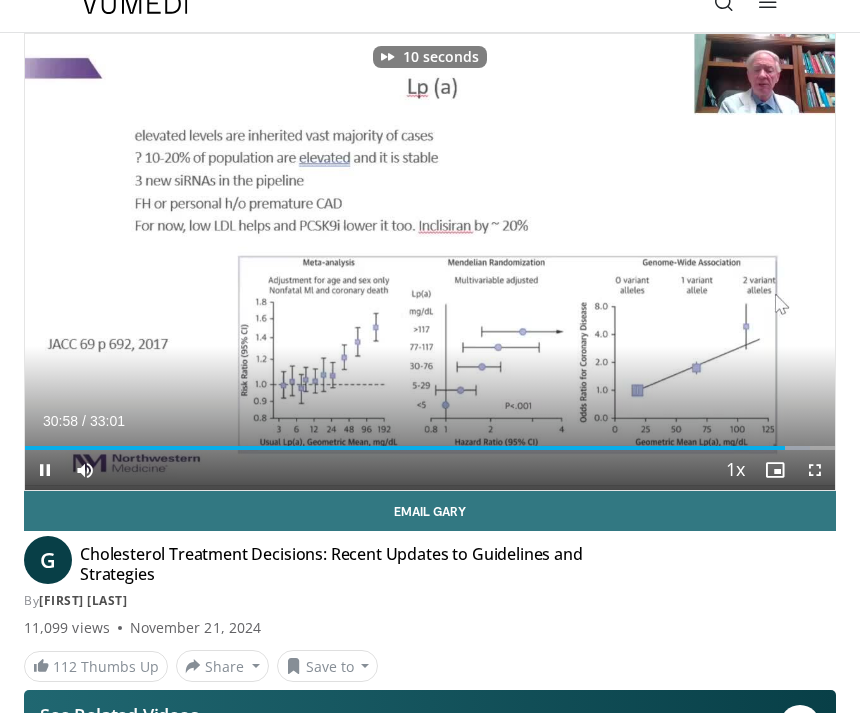 click at bounding box center [653, 262] 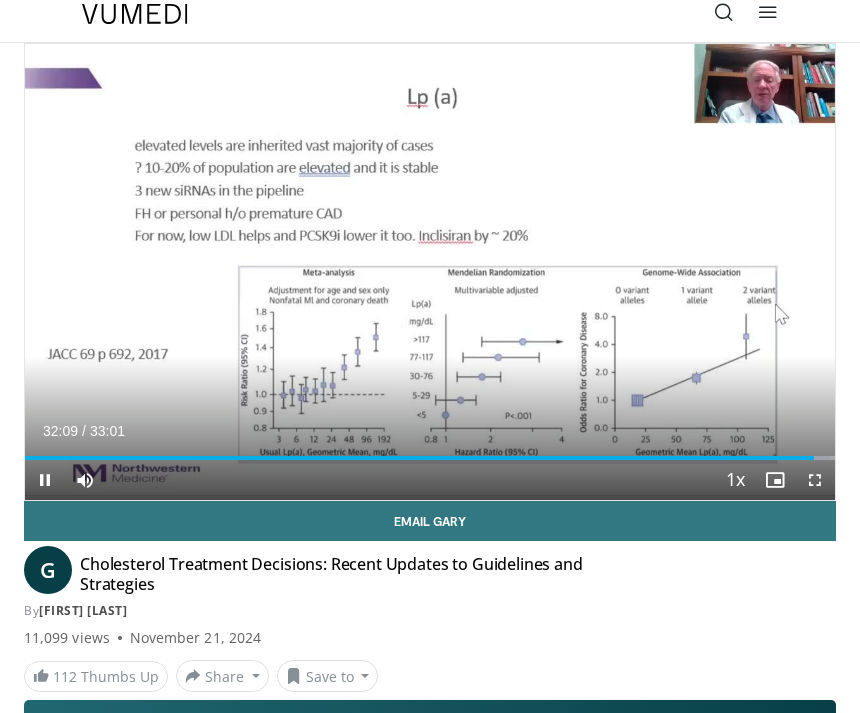 scroll, scrollTop: 13, scrollLeft: 0, axis: vertical 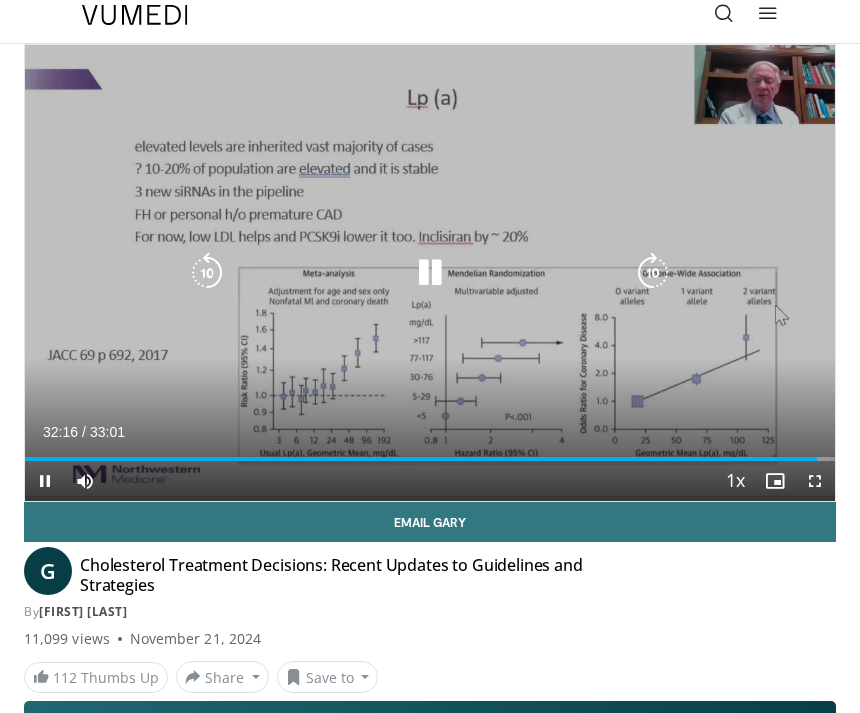 click on "20 seconds
Tap to unmute" at bounding box center [430, 273] 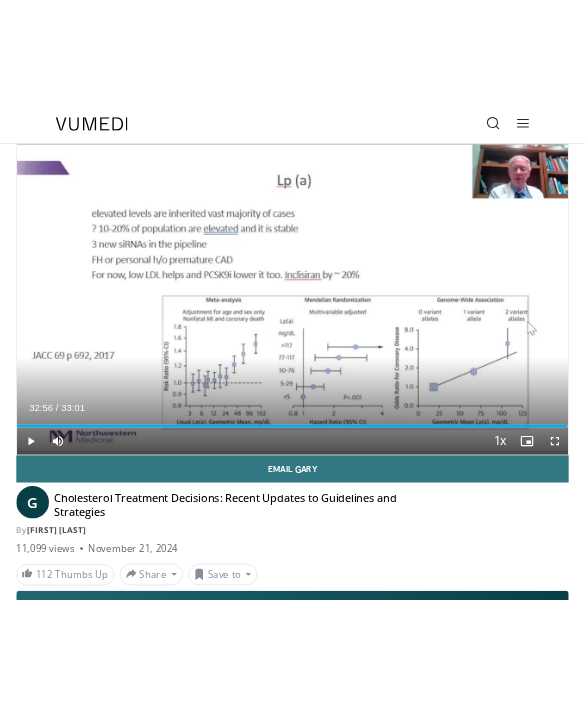 scroll, scrollTop: 0, scrollLeft: 0, axis: both 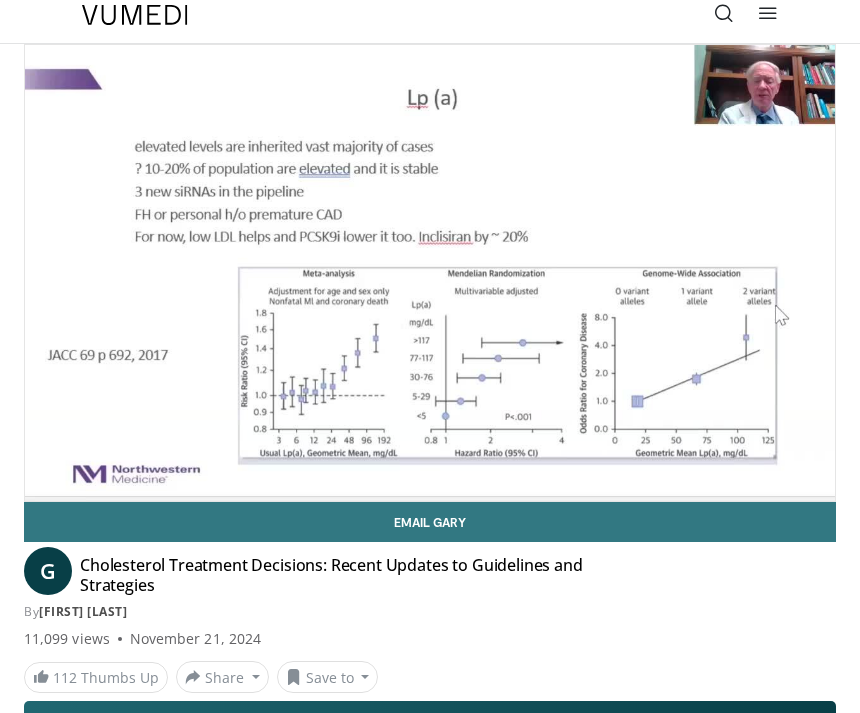 click at bounding box center (135, 15) 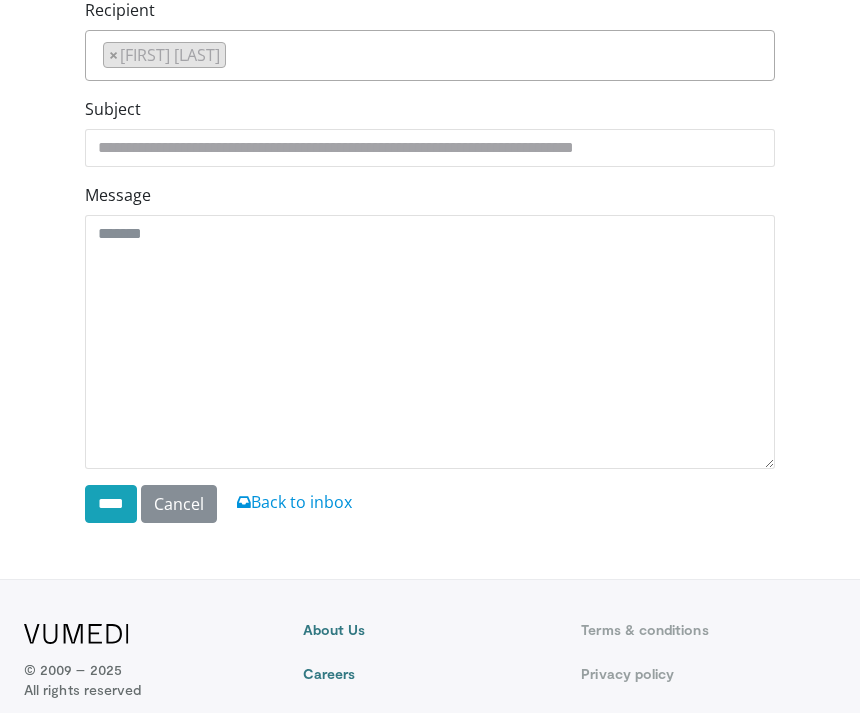 scroll, scrollTop: 0, scrollLeft: 0, axis: both 